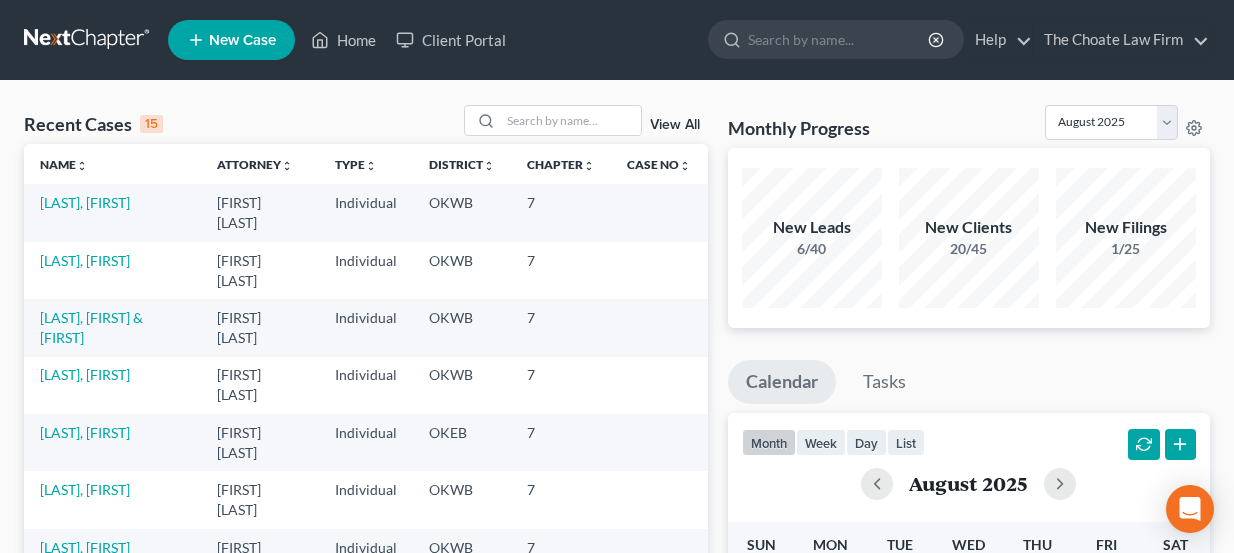 scroll, scrollTop: 0, scrollLeft: 0, axis: both 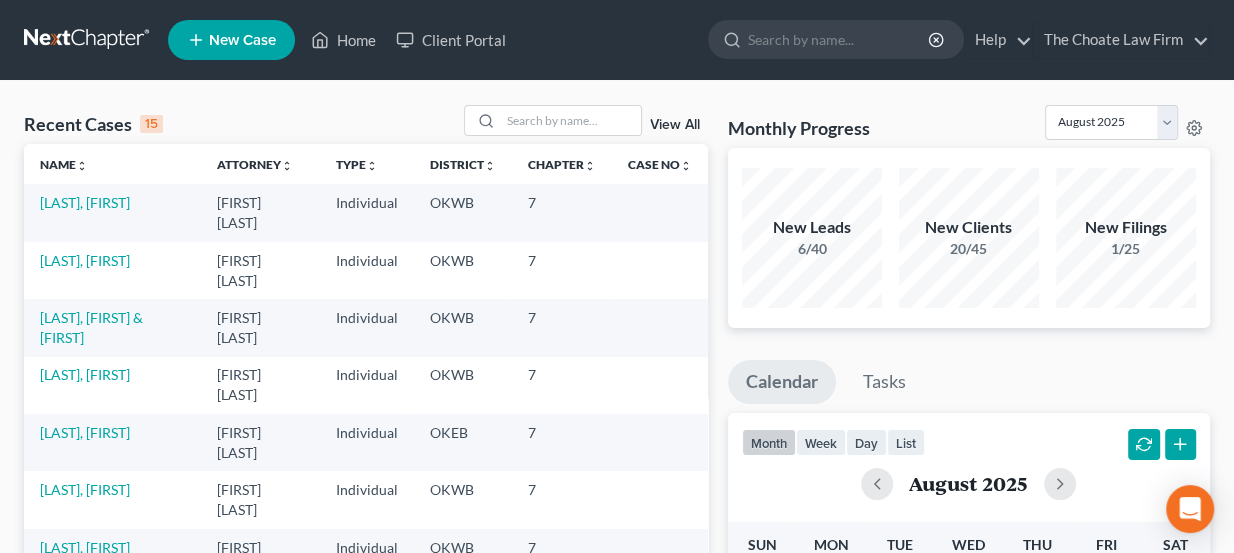 click at bounding box center (88, 40) 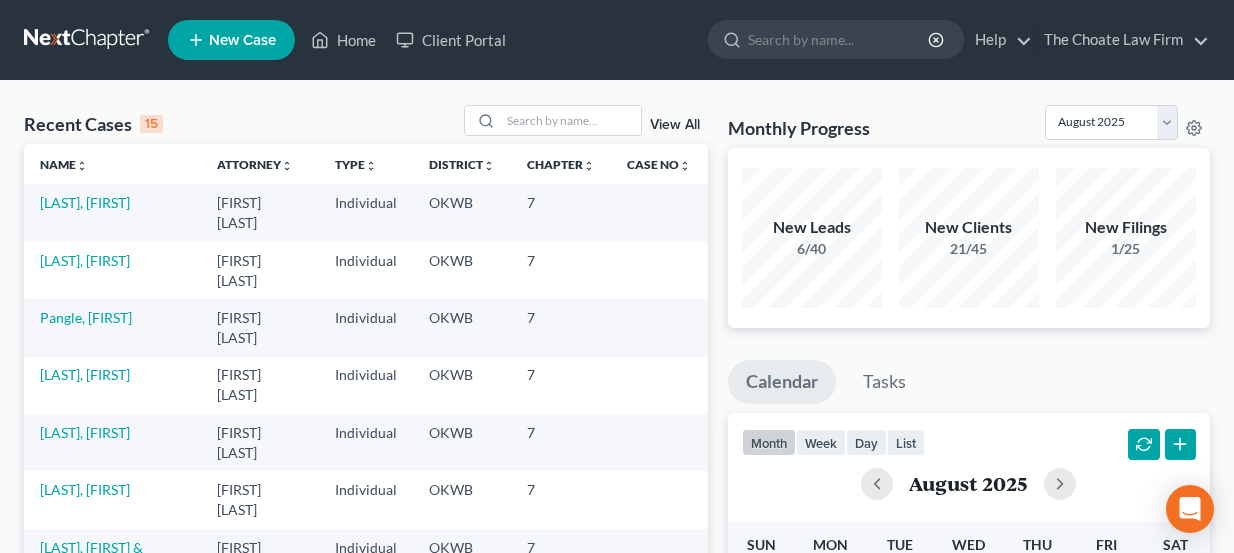 scroll, scrollTop: 0, scrollLeft: 0, axis: both 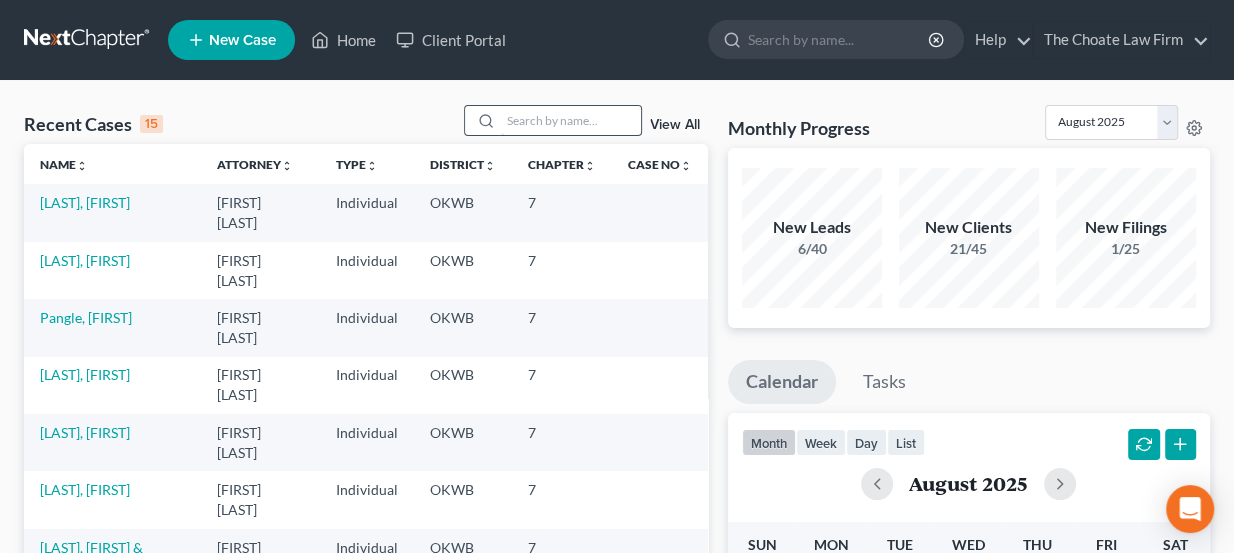 click at bounding box center [571, 120] 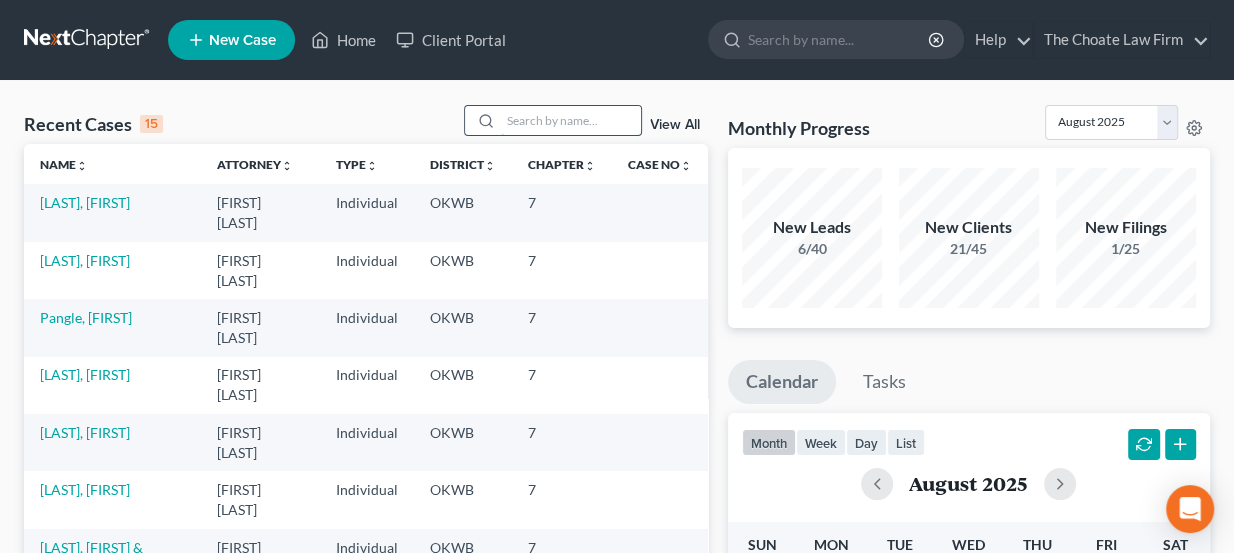click at bounding box center [571, 120] 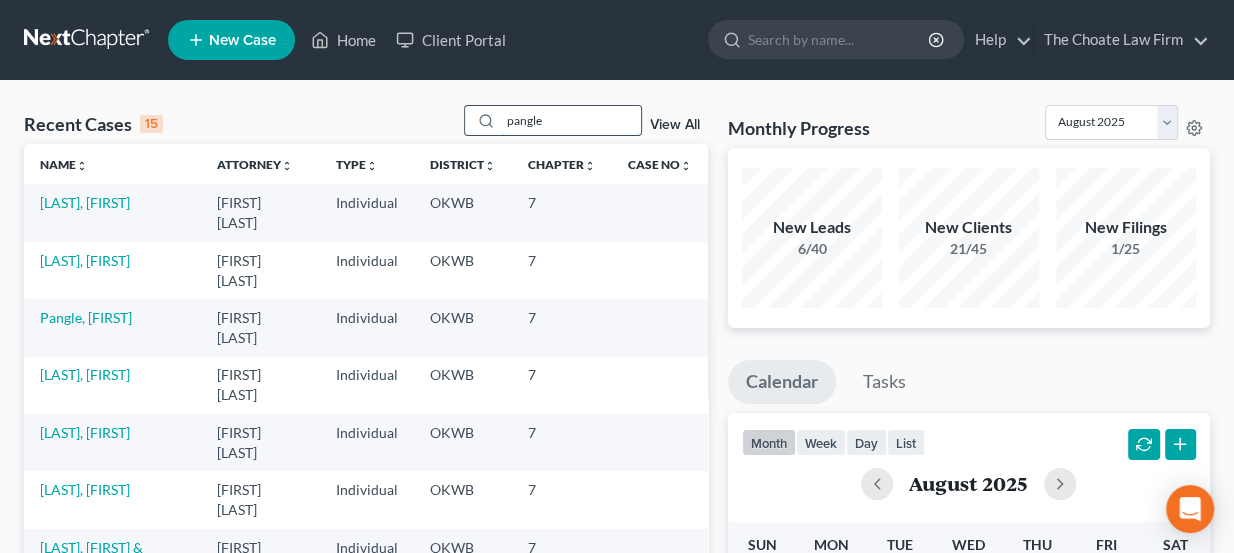 type on "pangle" 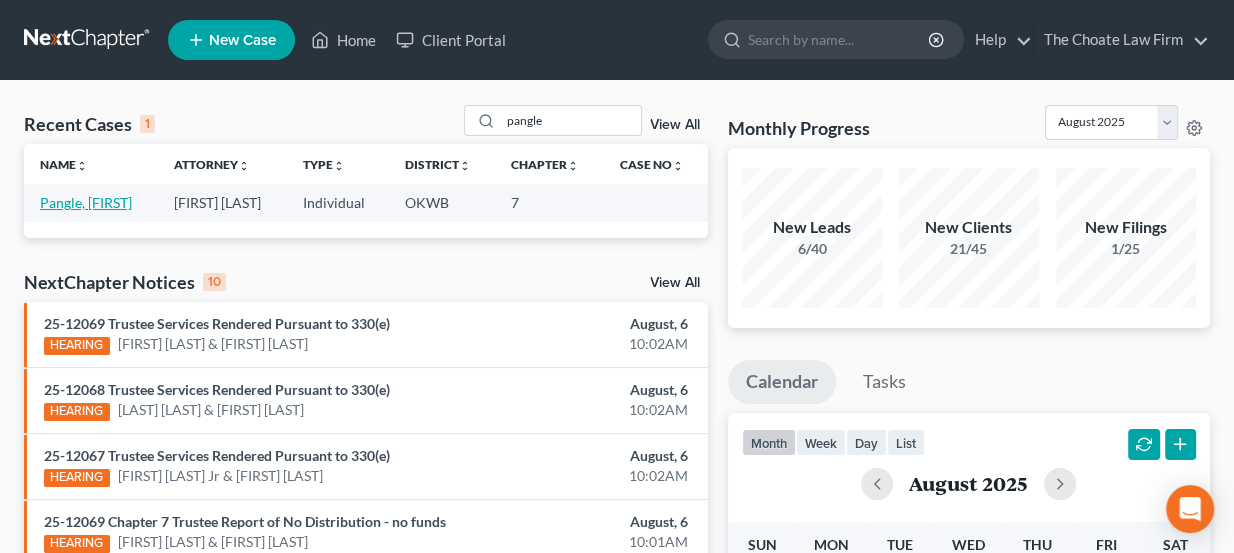 click on "Pangle, [FIRST]" at bounding box center (86, 202) 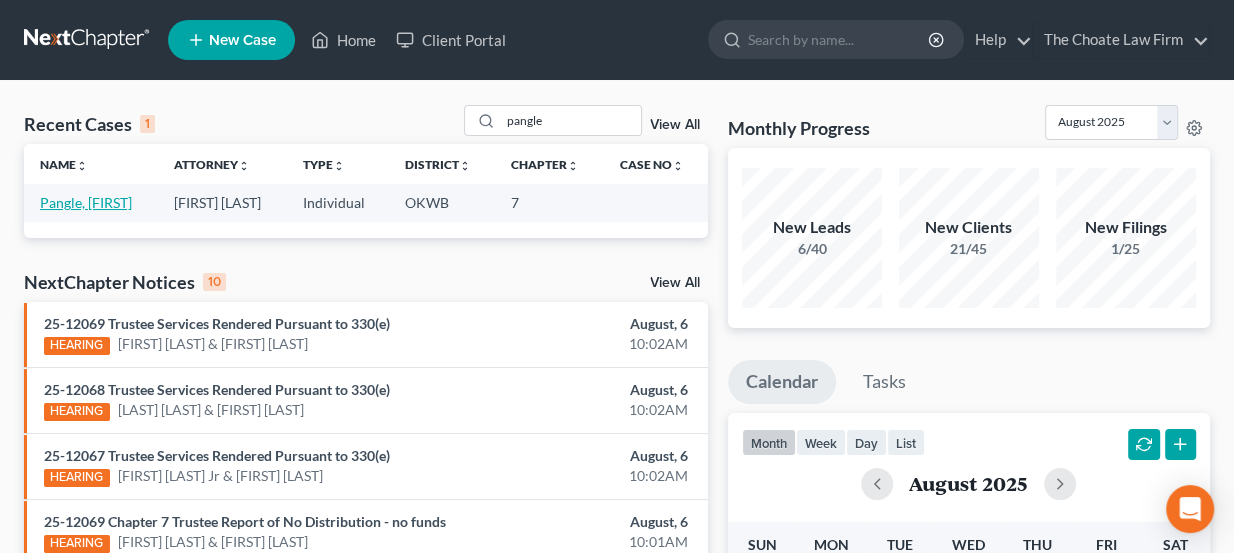 select on "4" 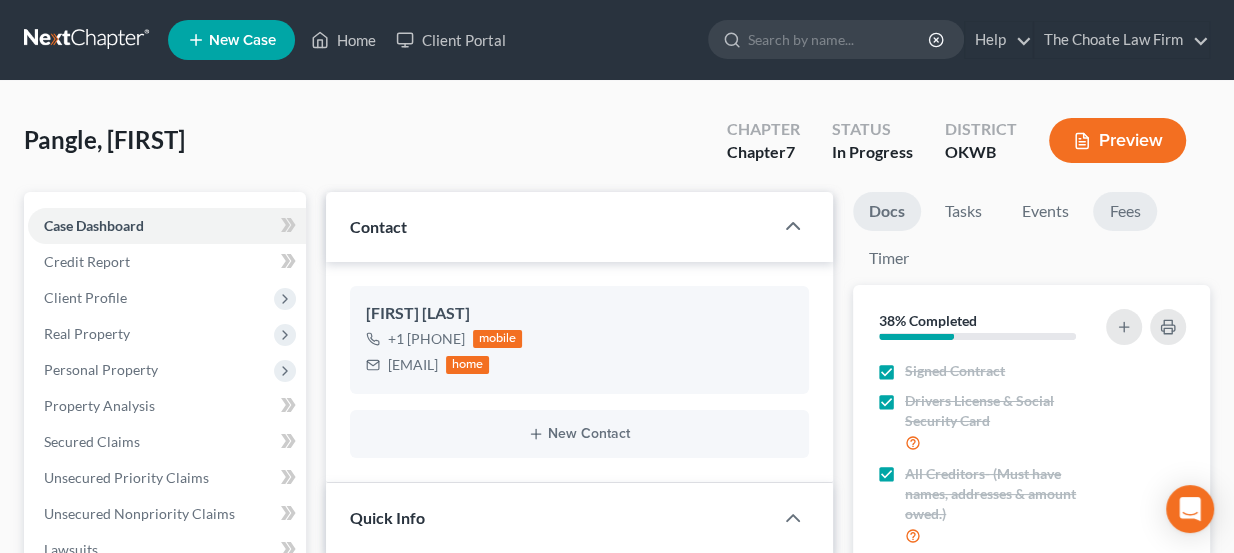 click on "Fees" at bounding box center (1125, 211) 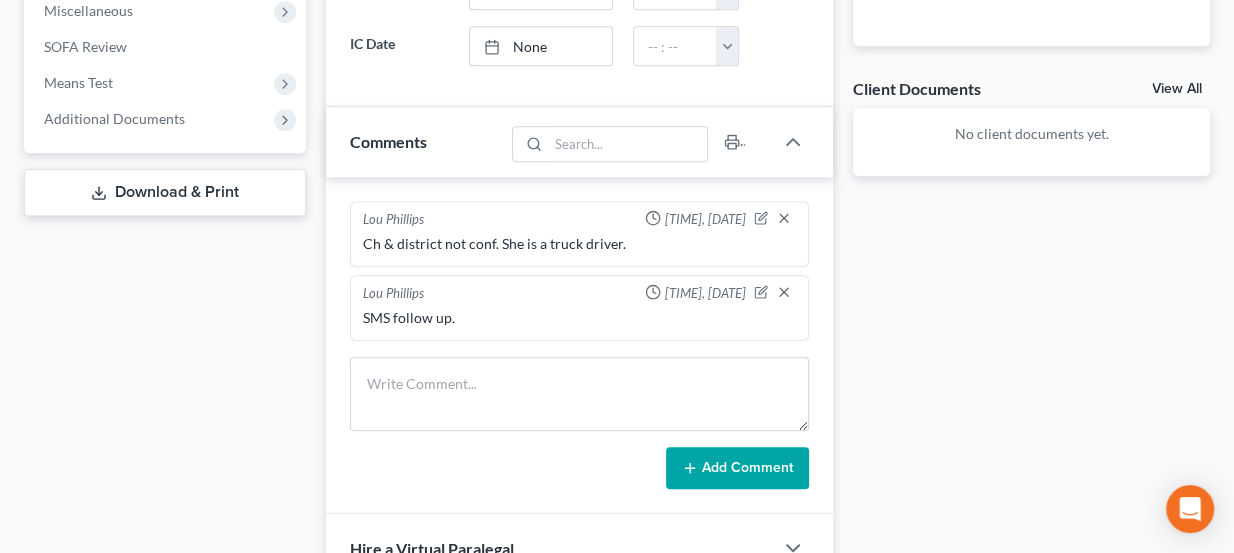 scroll, scrollTop: 727, scrollLeft: 0, axis: vertical 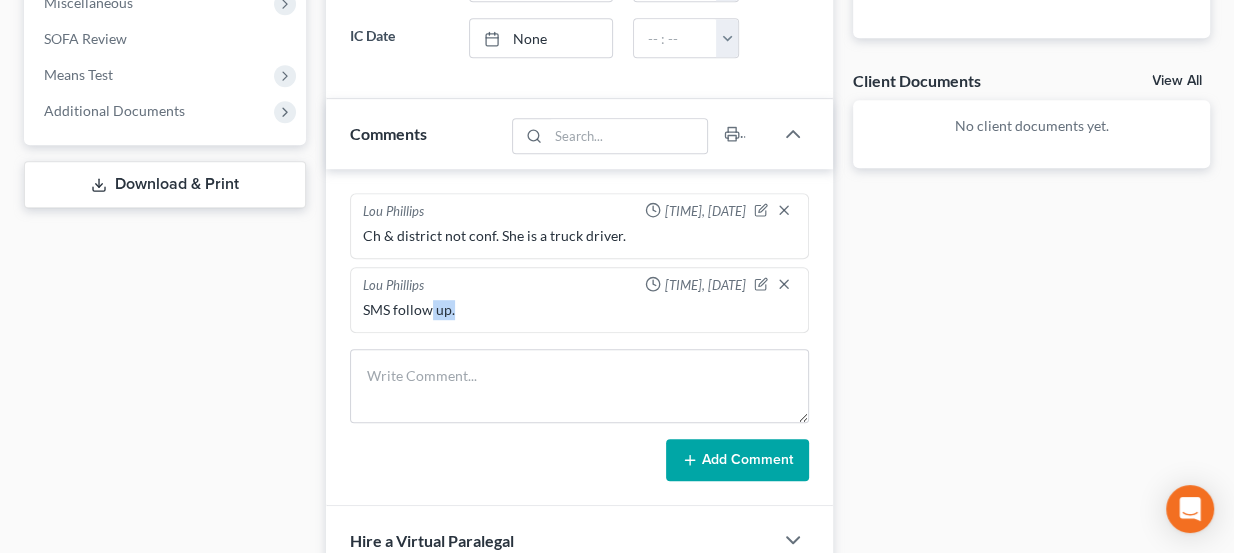 drag, startPoint x: 444, startPoint y: 308, endPoint x: 462, endPoint y: 301, distance: 19.313208 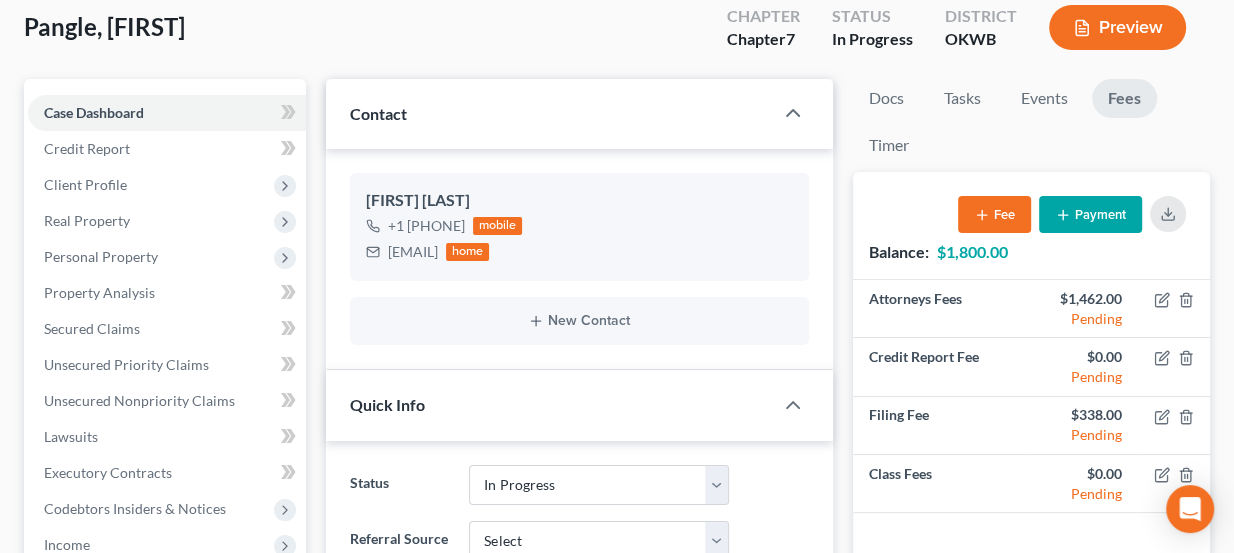 scroll, scrollTop: 90, scrollLeft: 0, axis: vertical 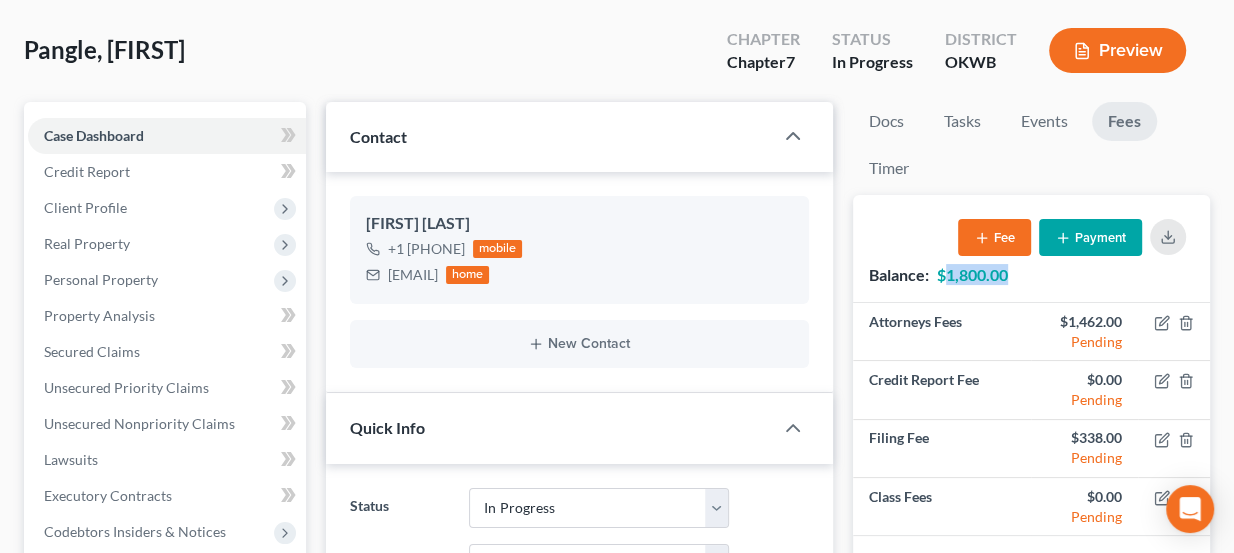 drag, startPoint x: 946, startPoint y: 275, endPoint x: 1011, endPoint y: 286, distance: 65.9242 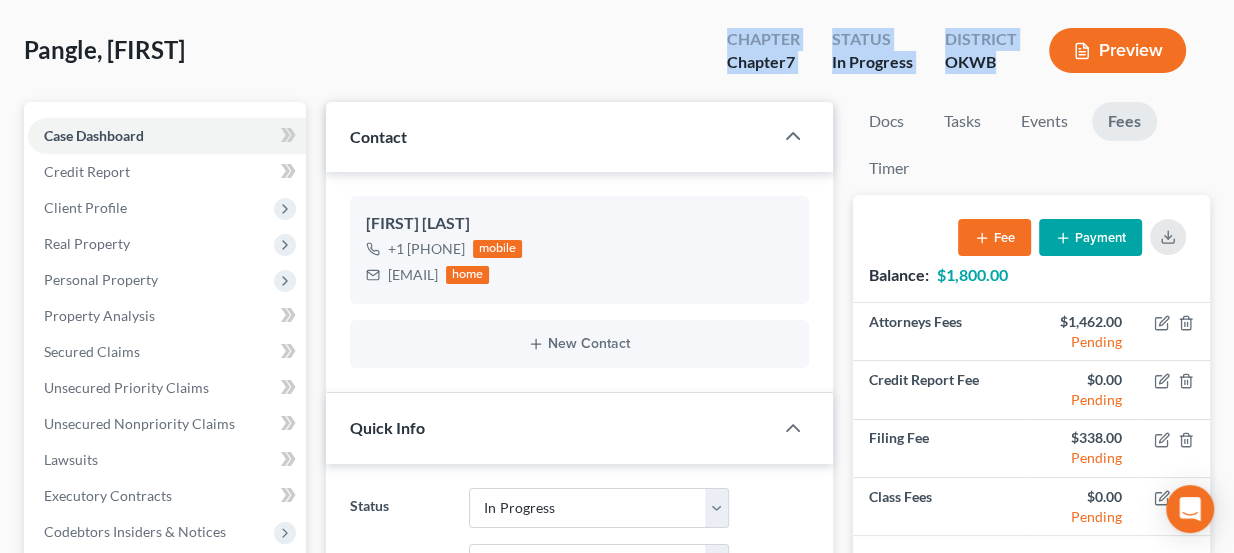 drag, startPoint x: 987, startPoint y: 63, endPoint x: 712, endPoint y: 41, distance: 275.8786 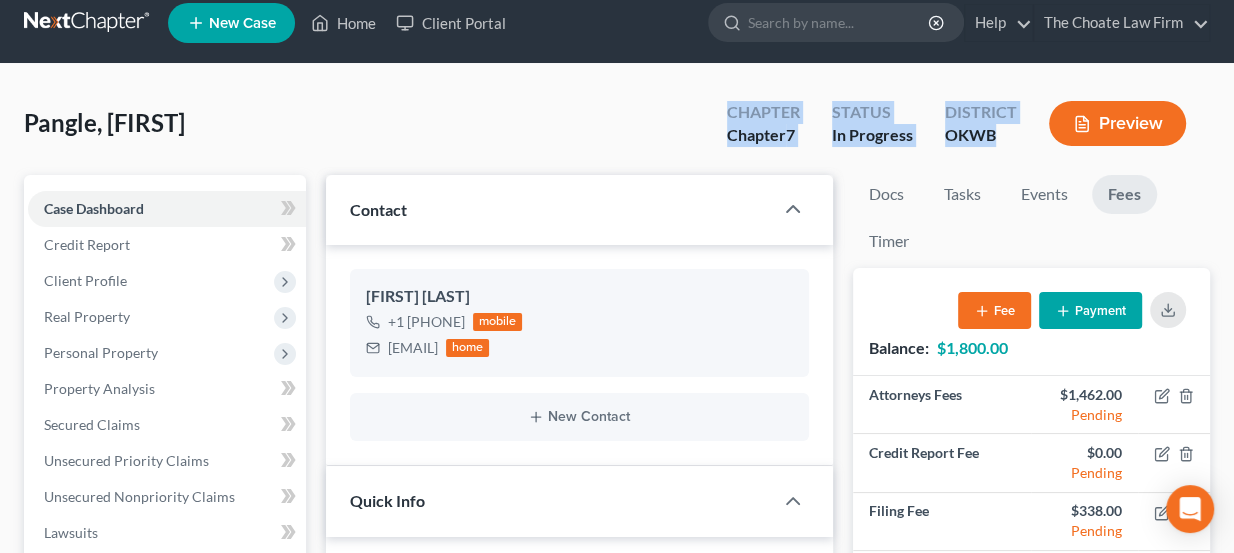scroll, scrollTop: 32, scrollLeft: 0, axis: vertical 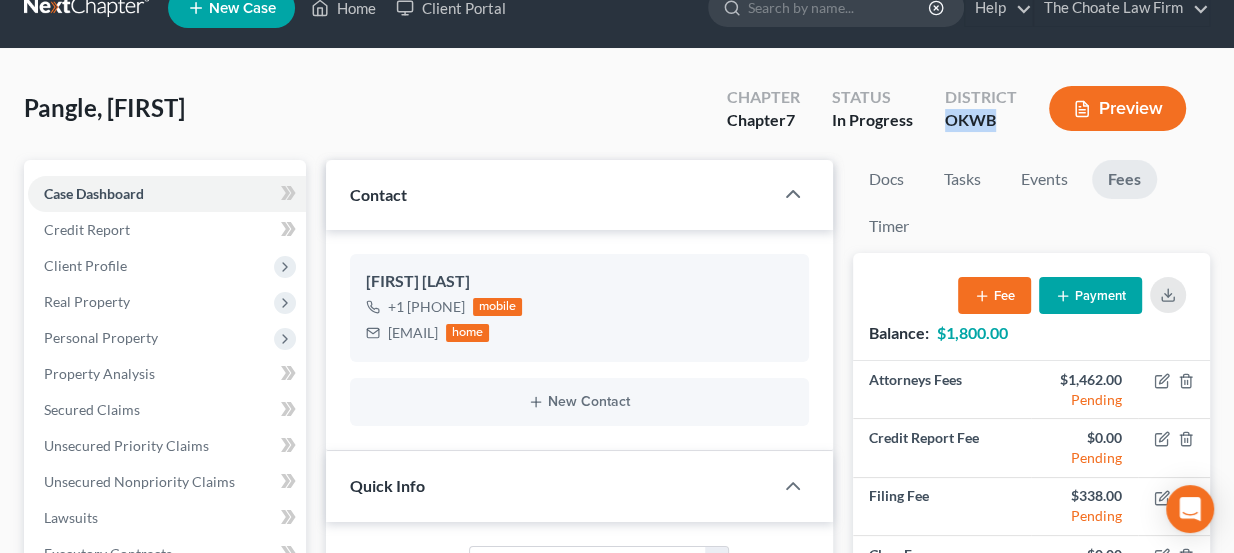 drag, startPoint x: 946, startPoint y: 119, endPoint x: 1000, endPoint y: 111, distance: 54.589375 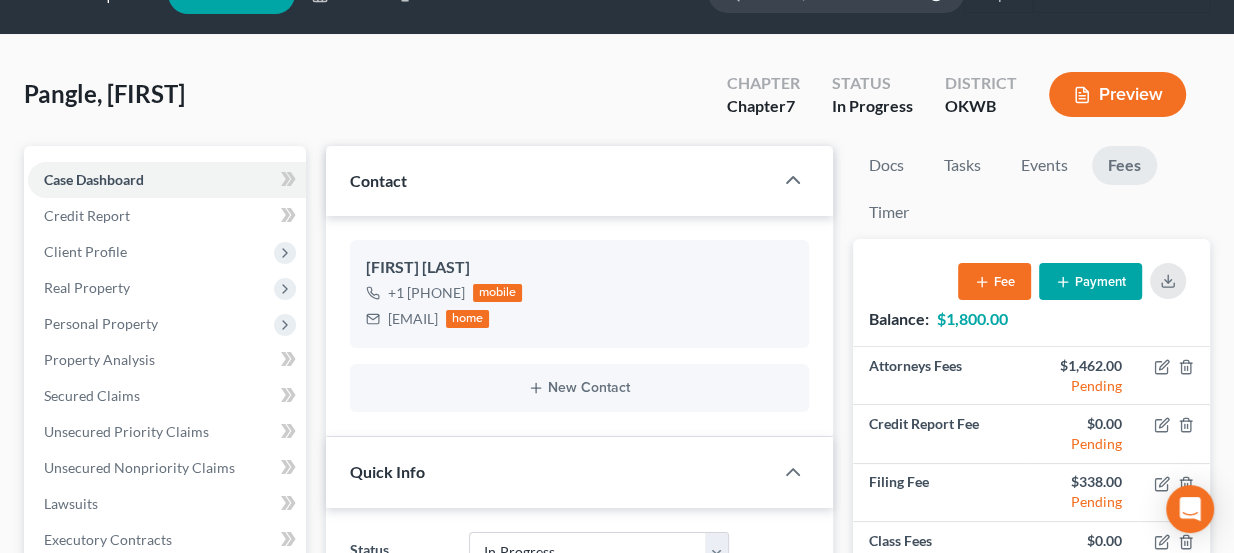 scroll, scrollTop: 0, scrollLeft: 0, axis: both 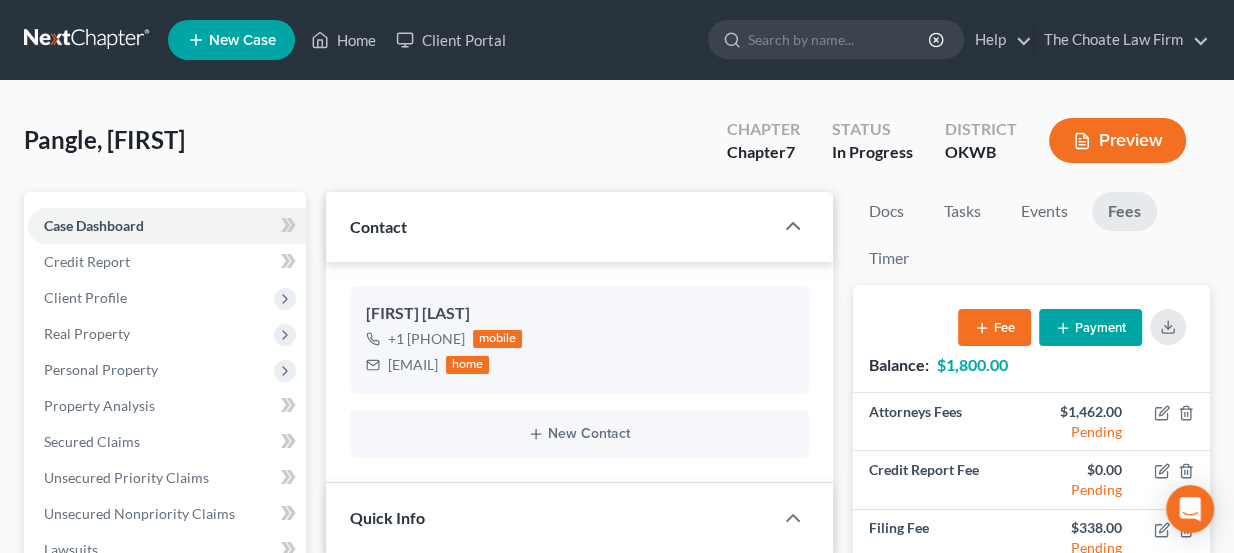 drag, startPoint x: 108, startPoint y: 138, endPoint x: 201, endPoint y: 141, distance: 93.04838 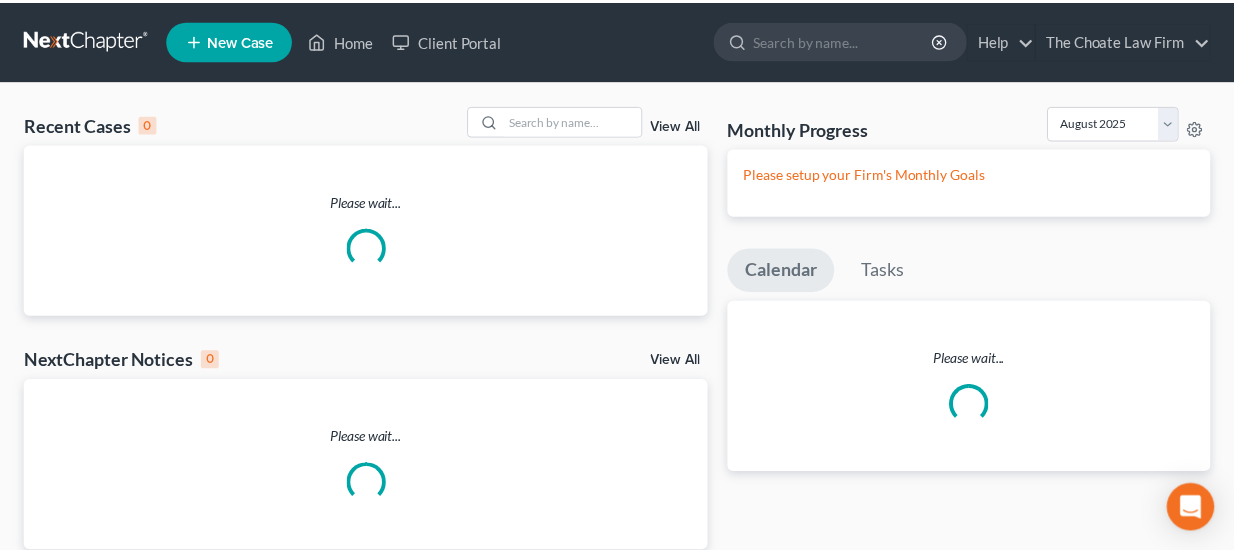 scroll, scrollTop: 0, scrollLeft: 0, axis: both 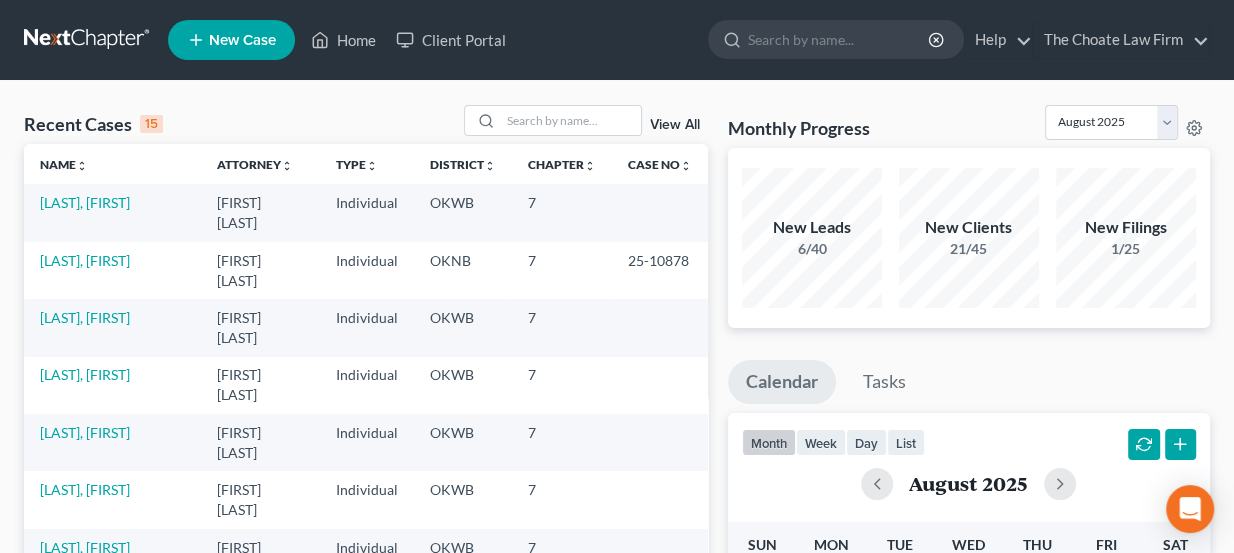click at bounding box center [88, 40] 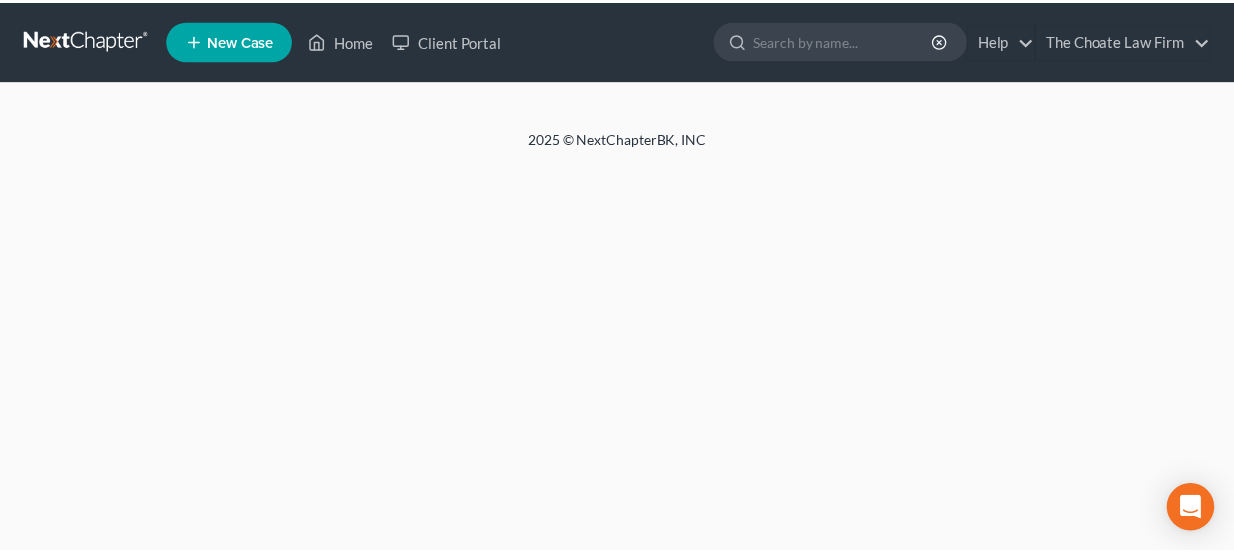 scroll, scrollTop: 0, scrollLeft: 0, axis: both 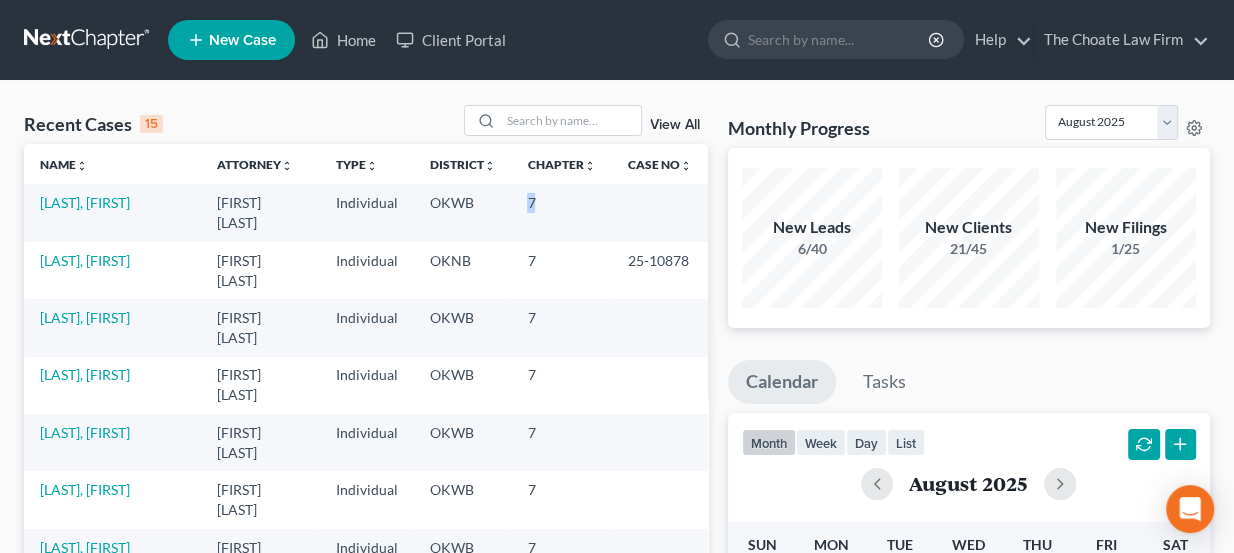 drag, startPoint x: 518, startPoint y: 199, endPoint x: 507, endPoint y: 203, distance: 11.7046995 